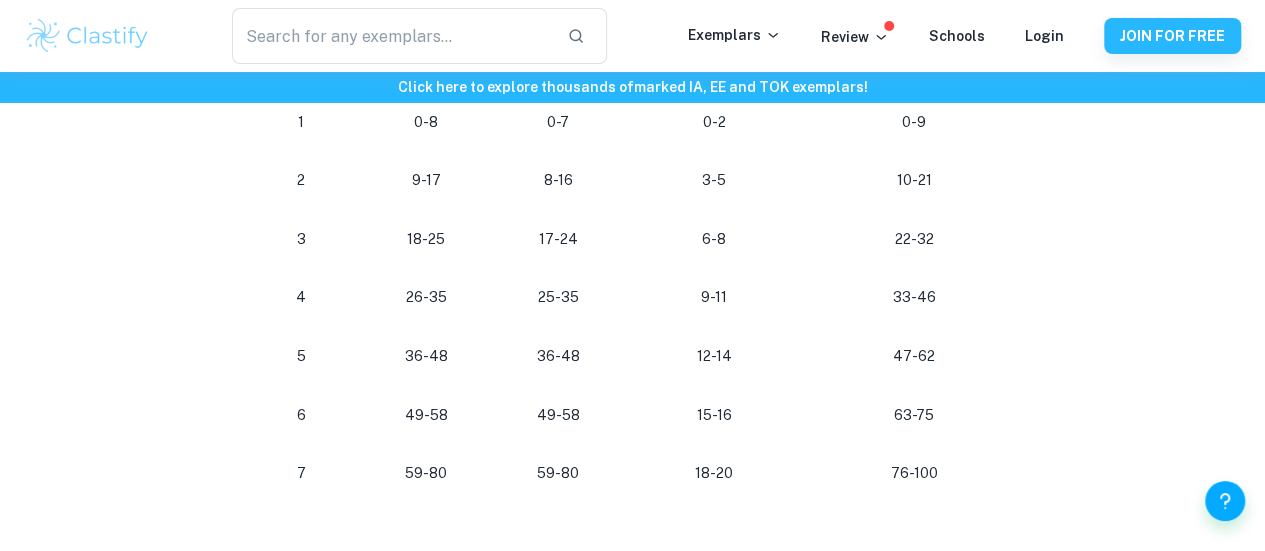 scroll, scrollTop: 1882, scrollLeft: 0, axis: vertical 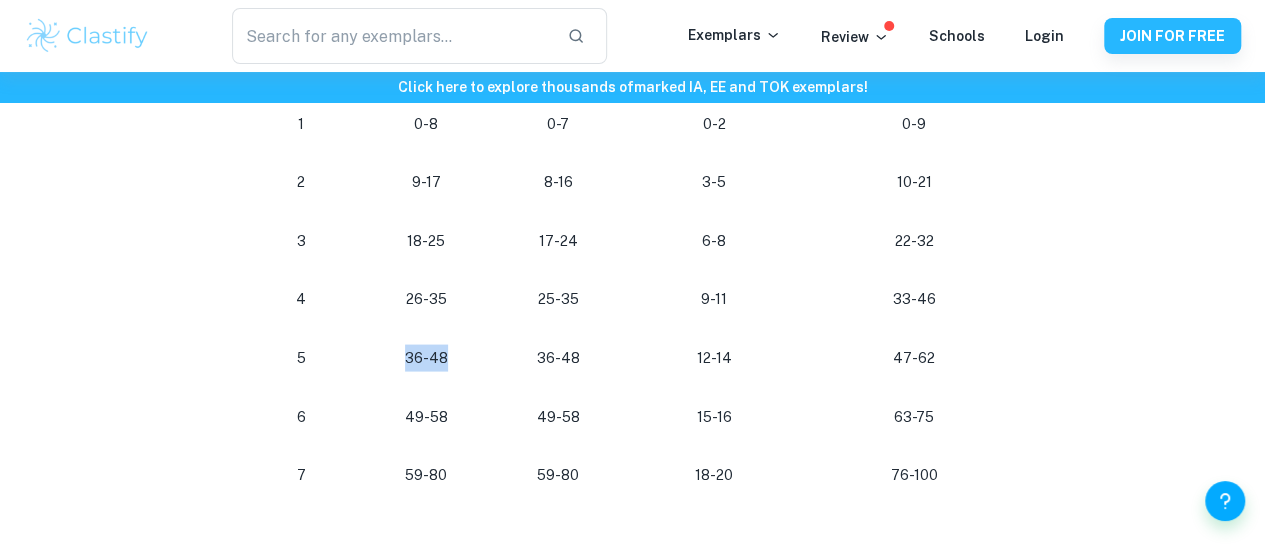 drag, startPoint x: 460, startPoint y: 370, endPoint x: 358, endPoint y: 365, distance: 102.122475 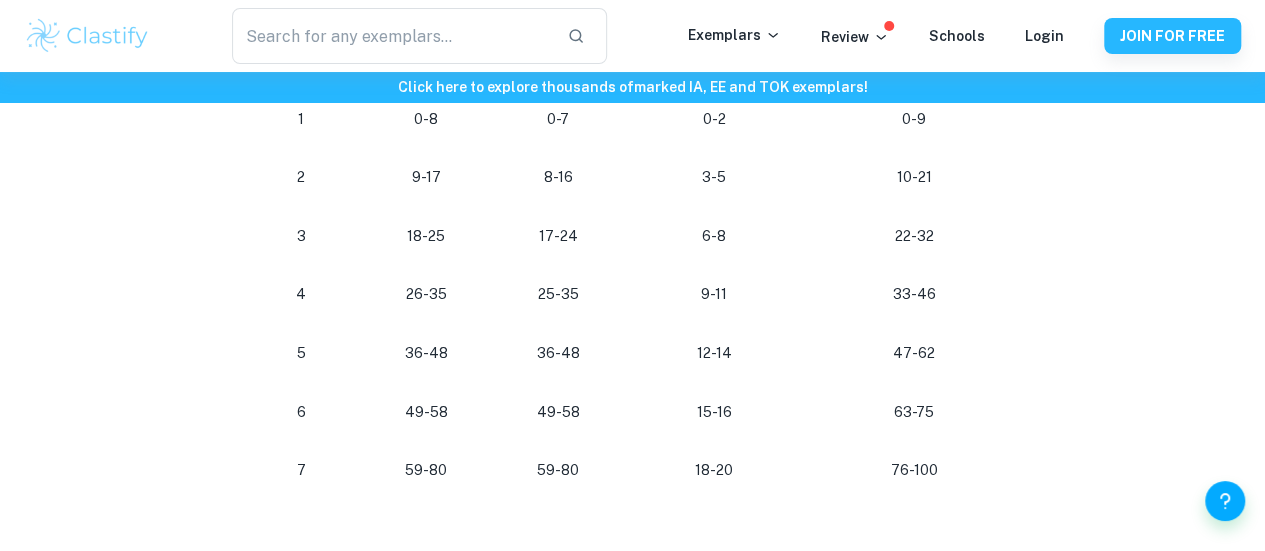 scroll, scrollTop: 1903, scrollLeft: 0, axis: vertical 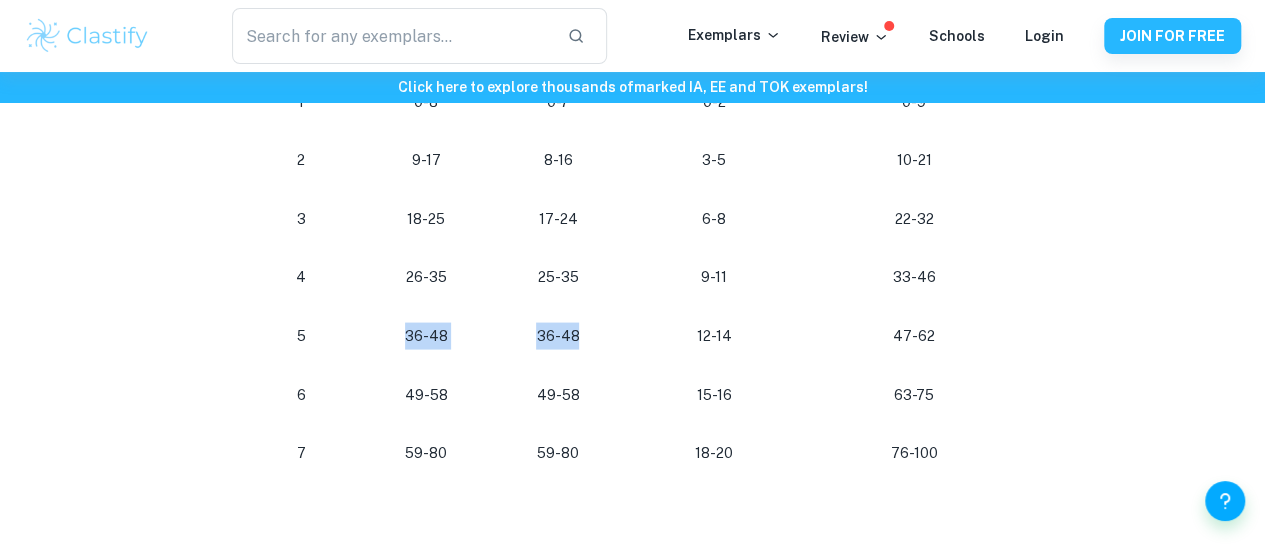 drag, startPoint x: 582, startPoint y: 348, endPoint x: 386, endPoint y: 361, distance: 196.43065 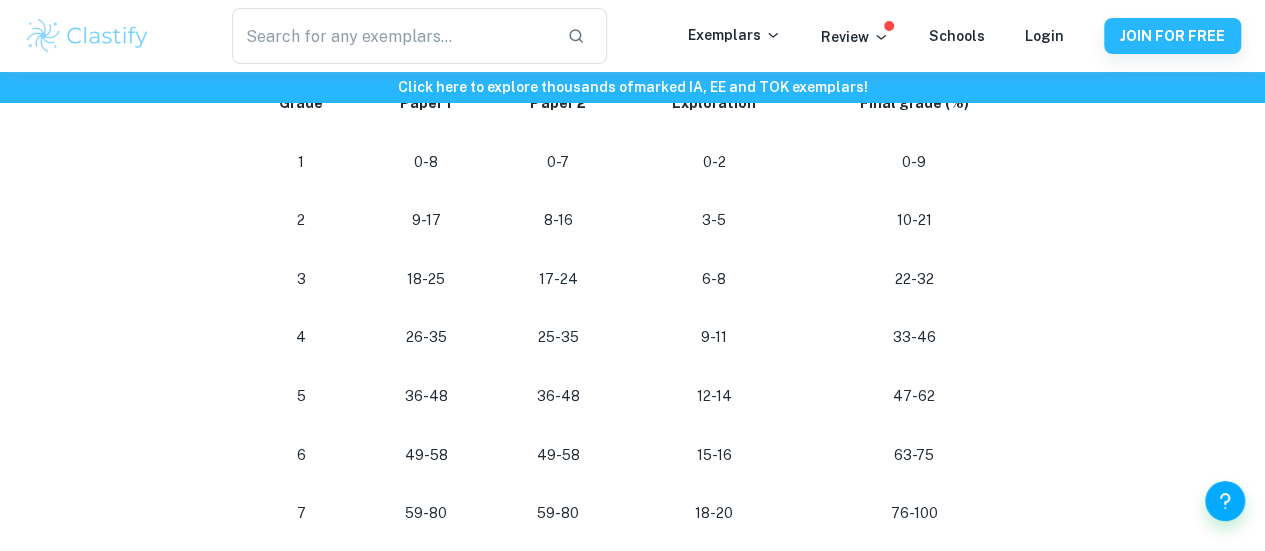 scroll, scrollTop: 1843, scrollLeft: 0, axis: vertical 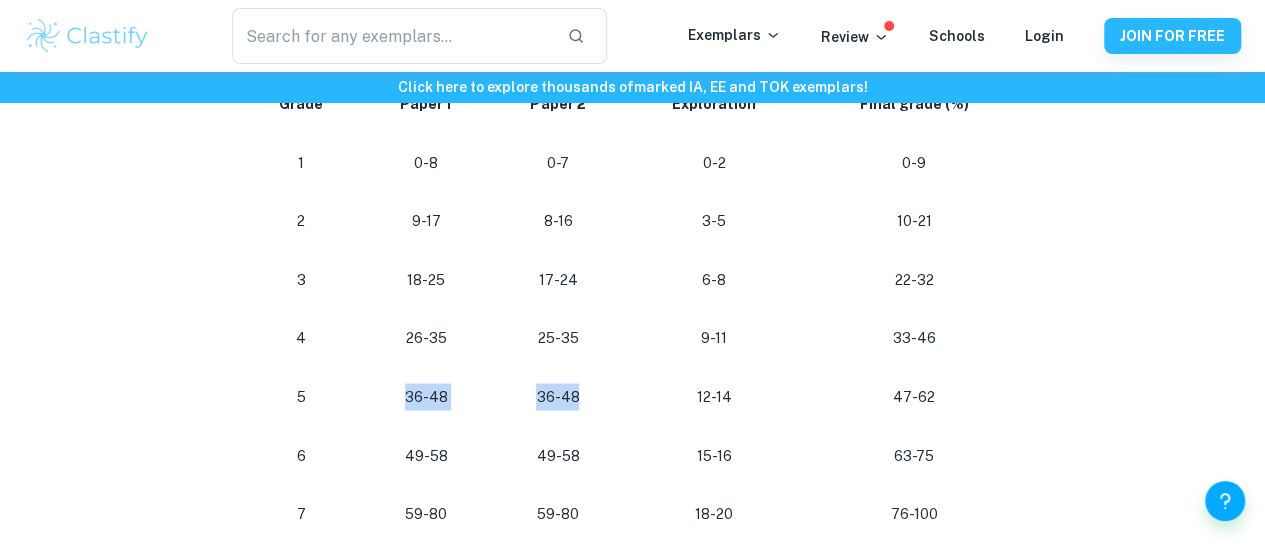 drag, startPoint x: 406, startPoint y: 411, endPoint x: 602, endPoint y: 394, distance: 196.73587 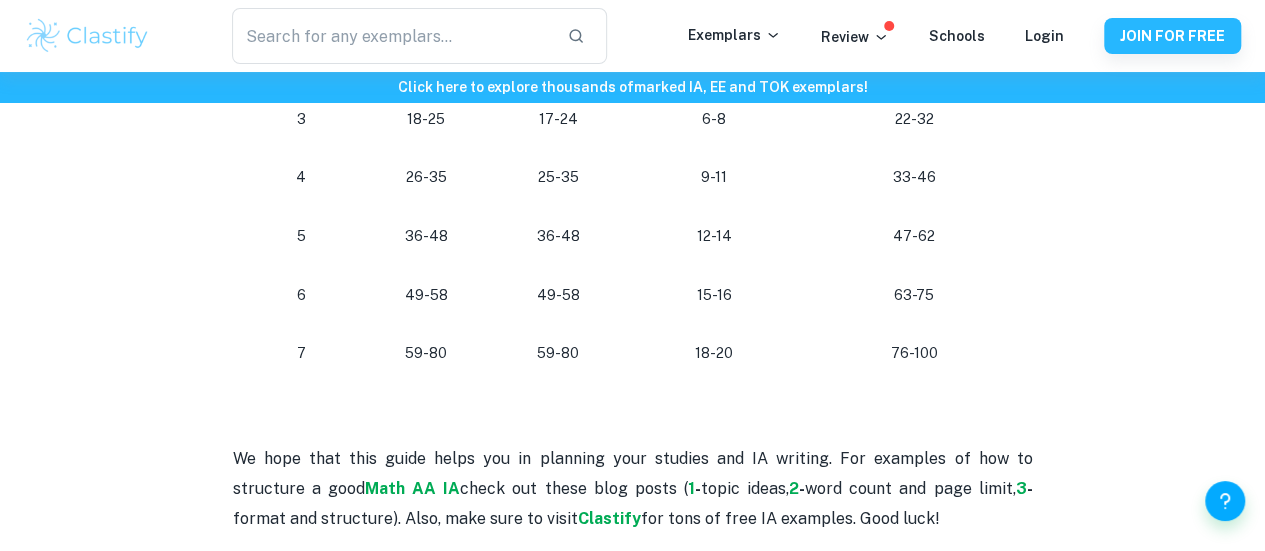 scroll, scrollTop: 2011, scrollLeft: 0, axis: vertical 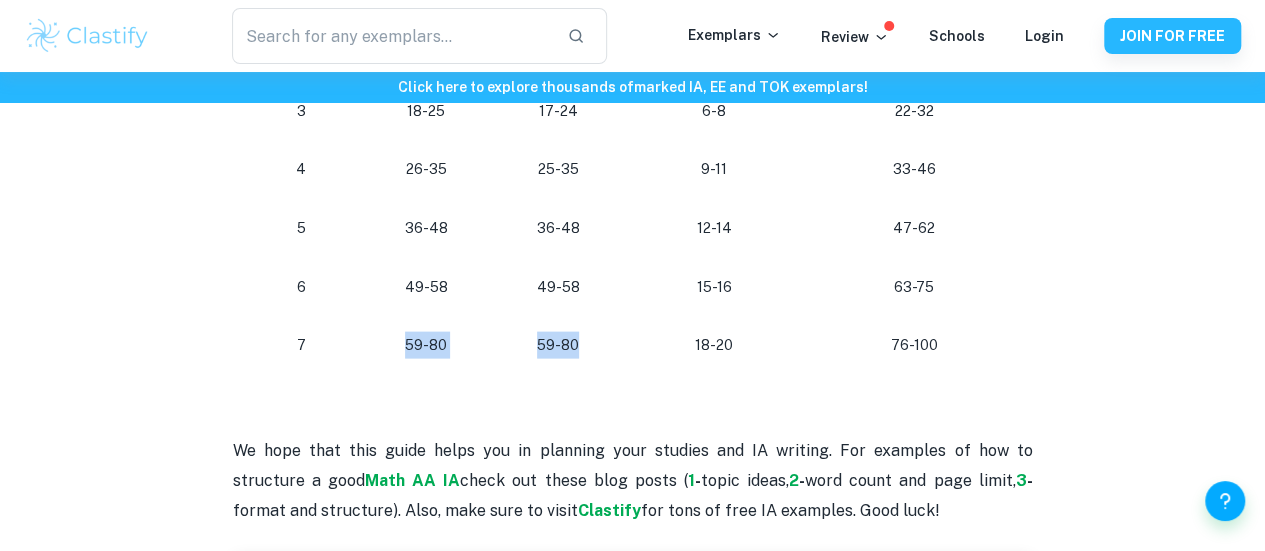 drag, startPoint x: 407, startPoint y: 357, endPoint x: 595, endPoint y: 355, distance: 188.01064 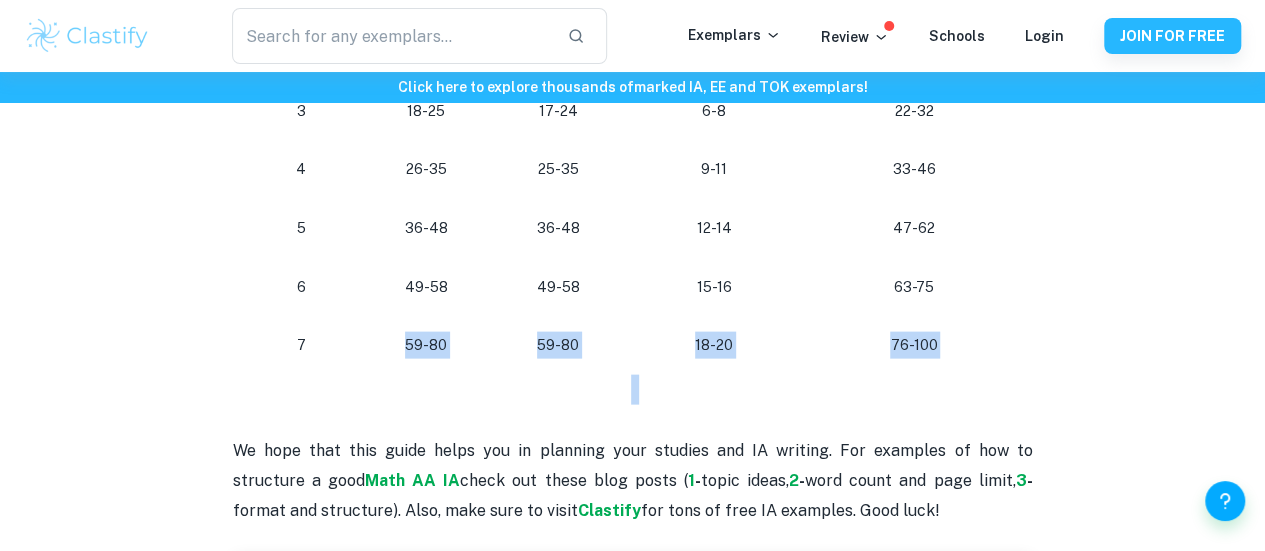 drag, startPoint x: 384, startPoint y: 355, endPoint x: 654, endPoint y: 398, distance: 273.40262 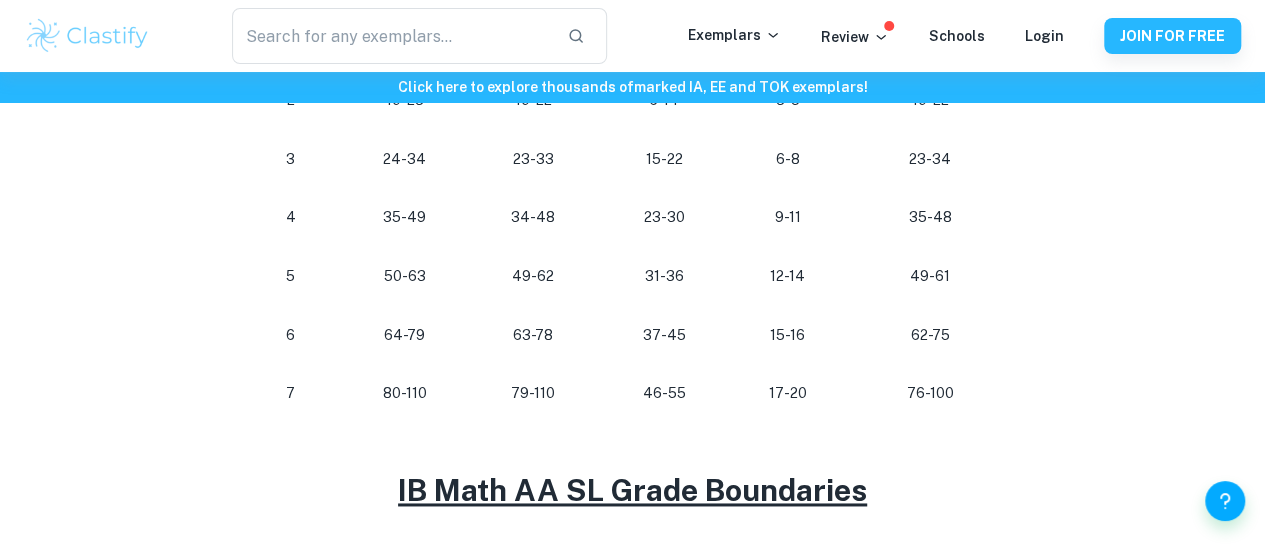 scroll, scrollTop: 1227, scrollLeft: 0, axis: vertical 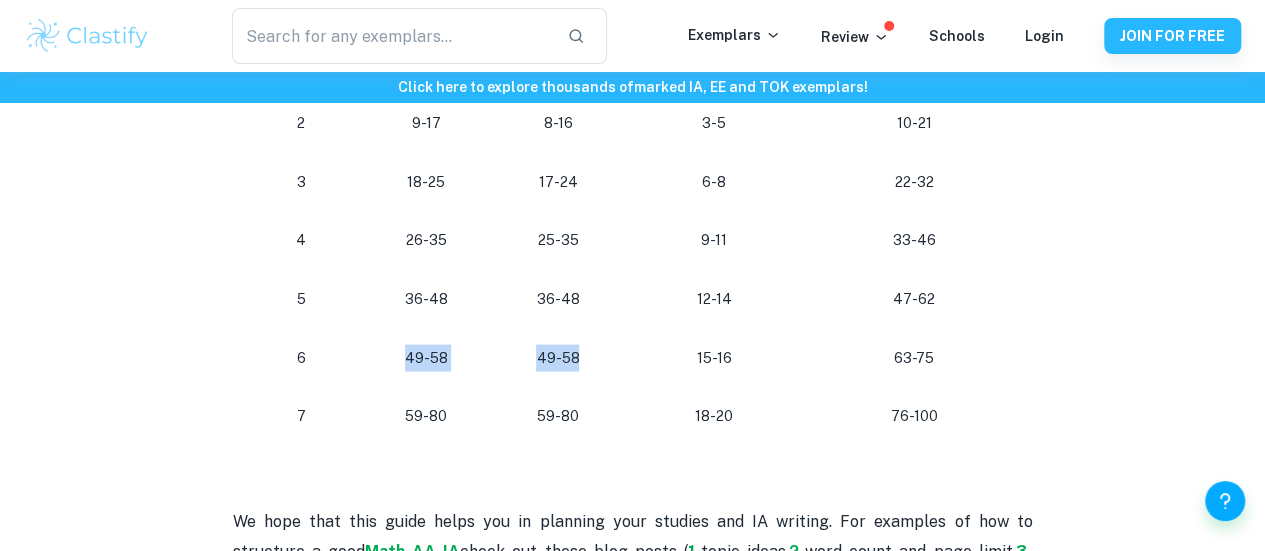 drag, startPoint x: 592, startPoint y: 365, endPoint x: 361, endPoint y: 368, distance: 231.01949 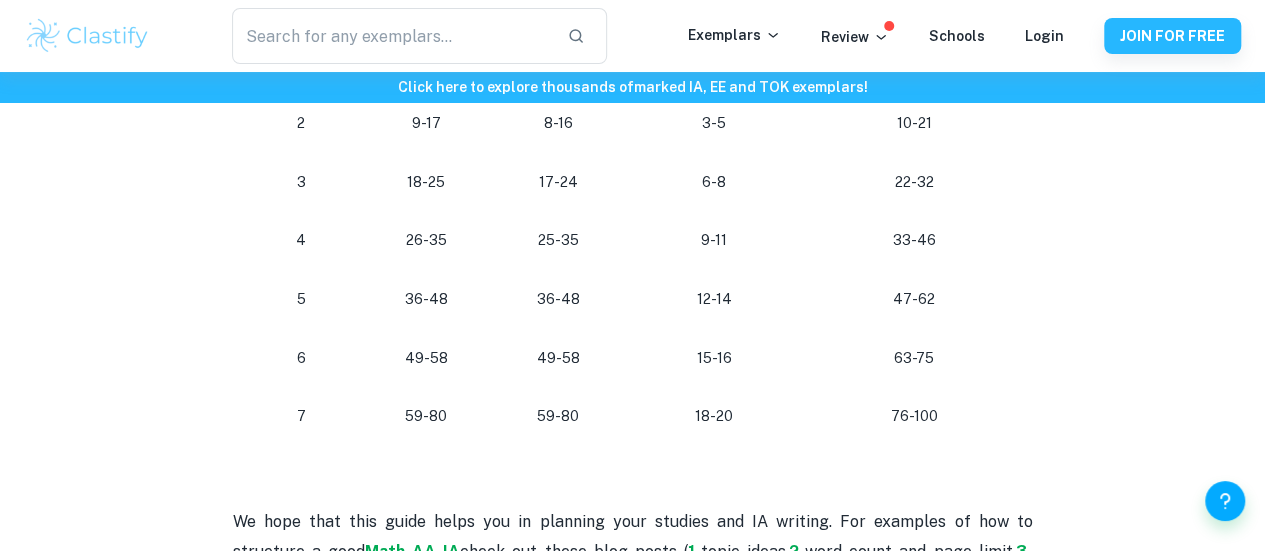 click on "15-16" at bounding box center [714, 358] 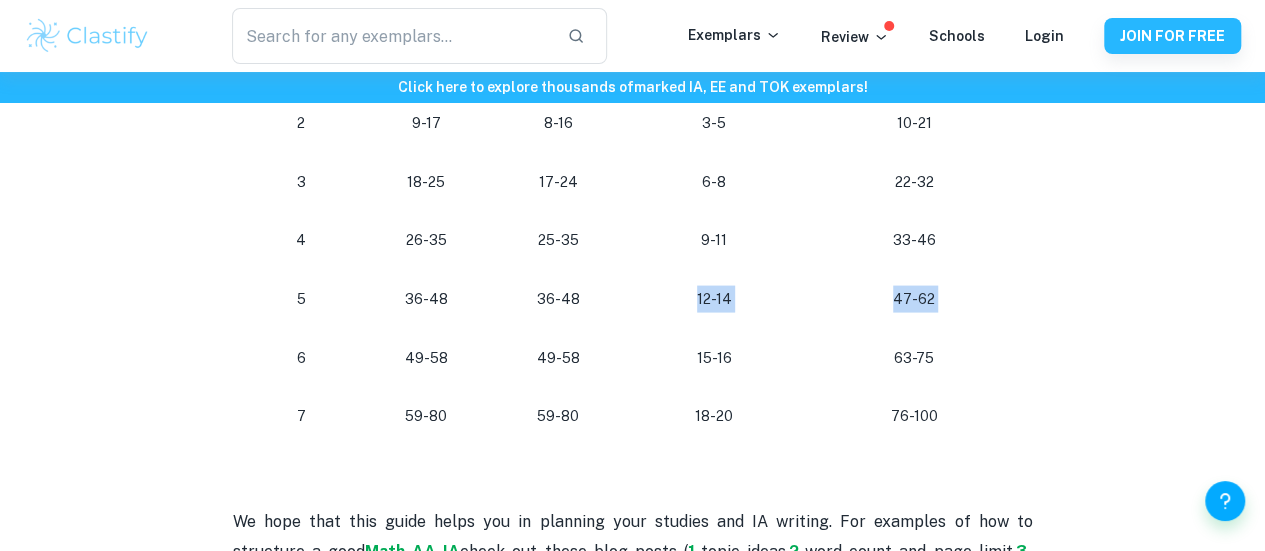 drag, startPoint x: 604, startPoint y: 303, endPoint x: 290, endPoint y: 346, distance: 316.9306 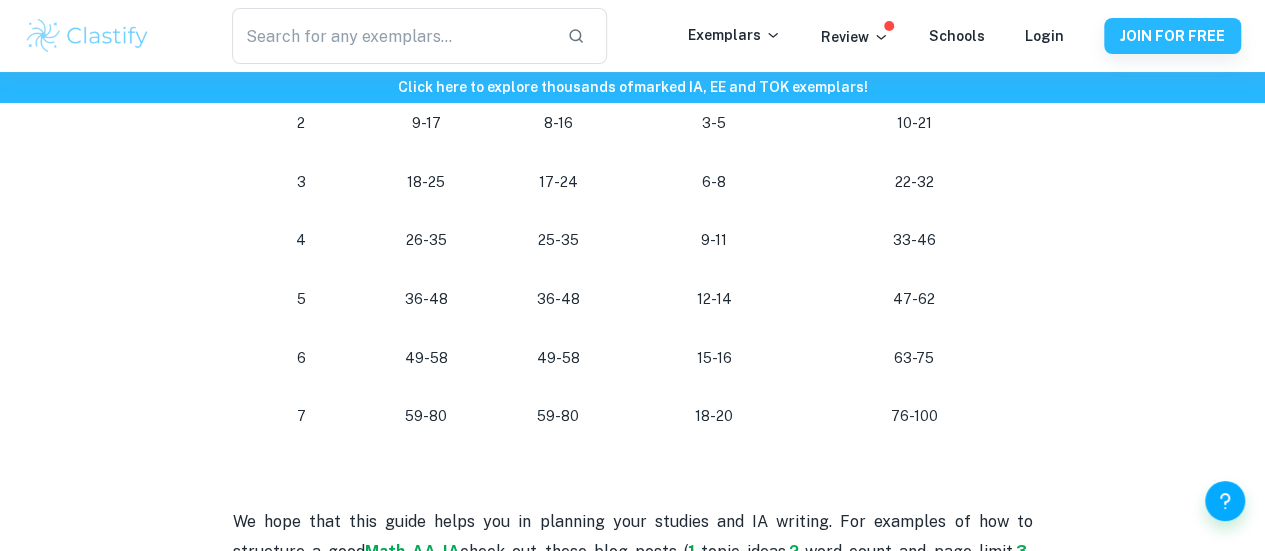 click on "36-48" at bounding box center [558, 299] 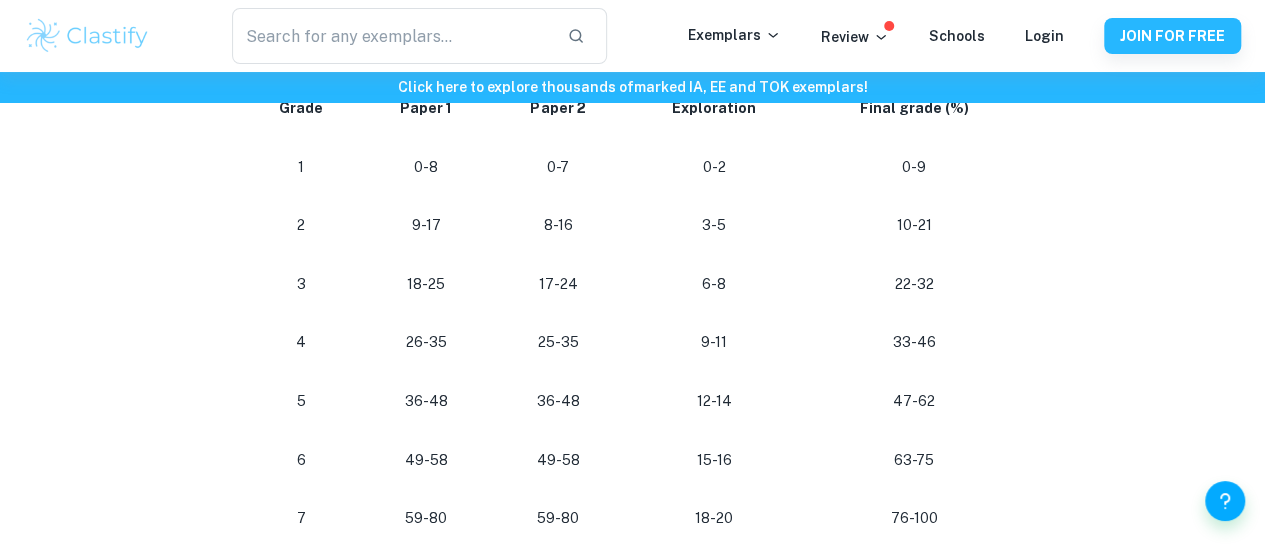 scroll, scrollTop: 1848, scrollLeft: 0, axis: vertical 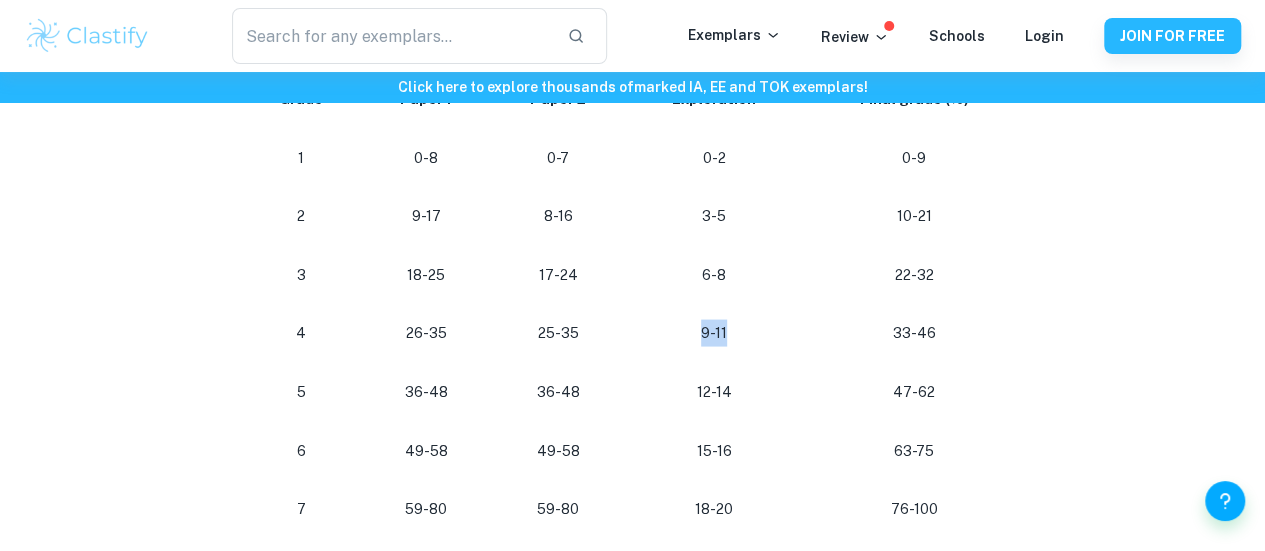drag, startPoint x: 701, startPoint y: 347, endPoint x: 756, endPoint y: 353, distance: 55.326305 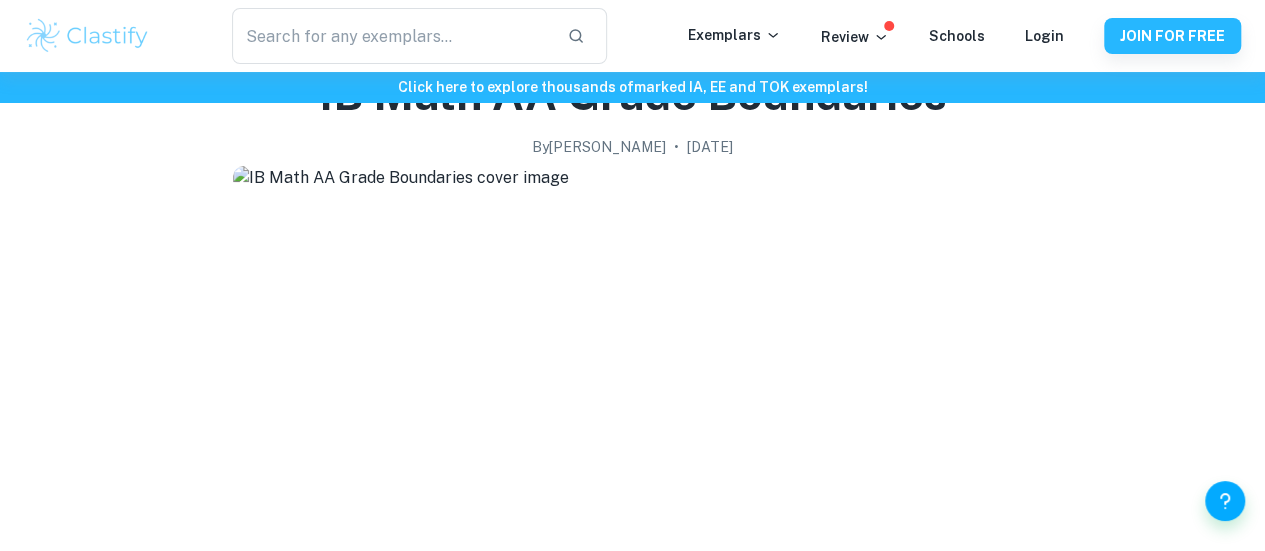 scroll, scrollTop: 0, scrollLeft: 0, axis: both 